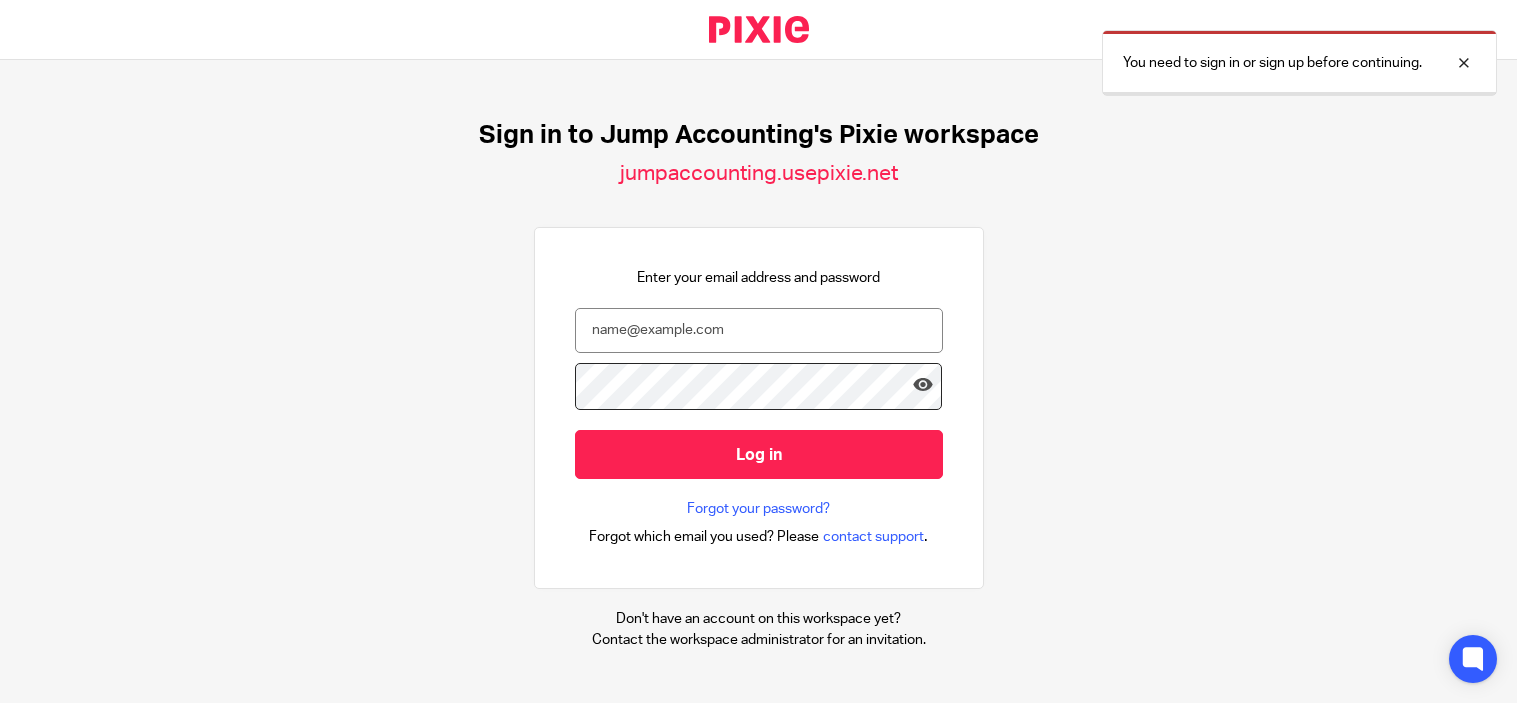 scroll, scrollTop: 0, scrollLeft: 0, axis: both 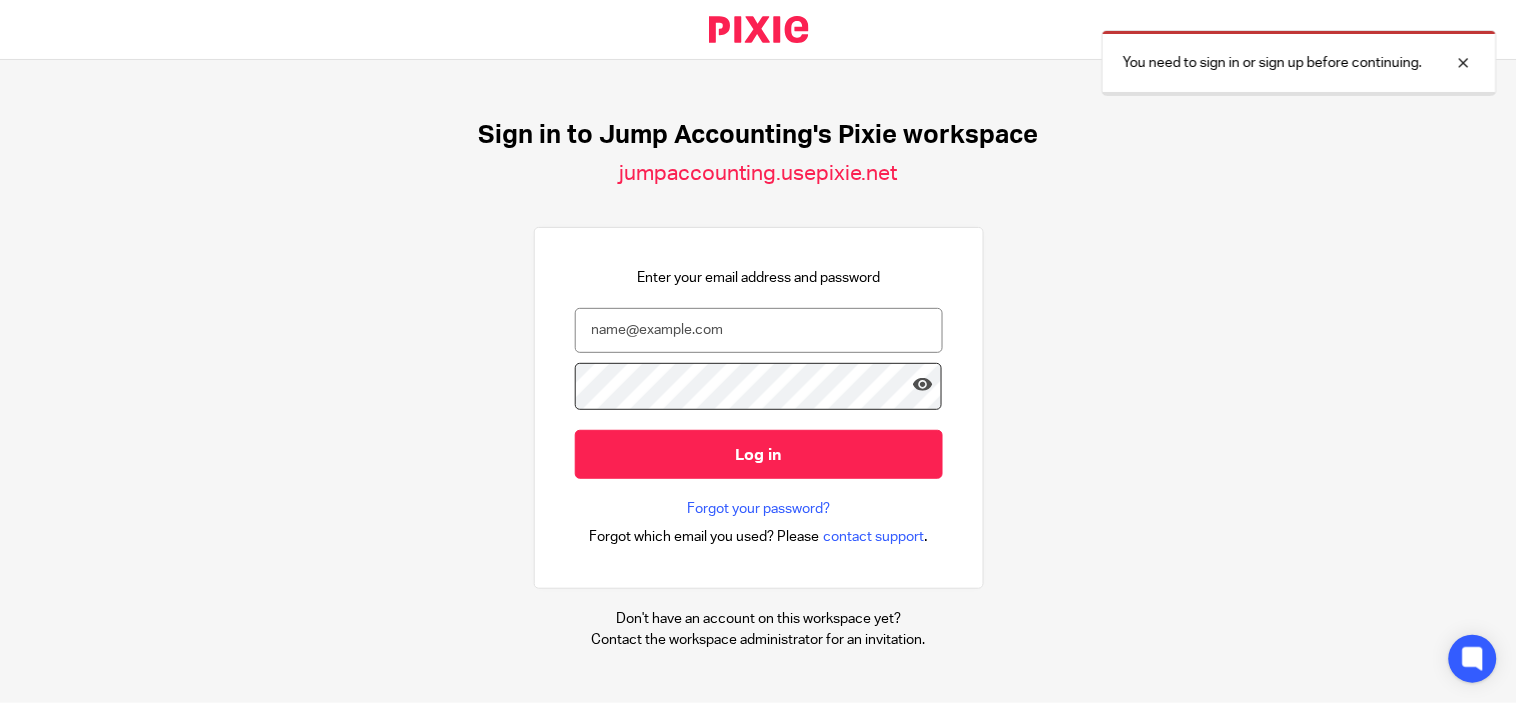 click at bounding box center (1449, 63) 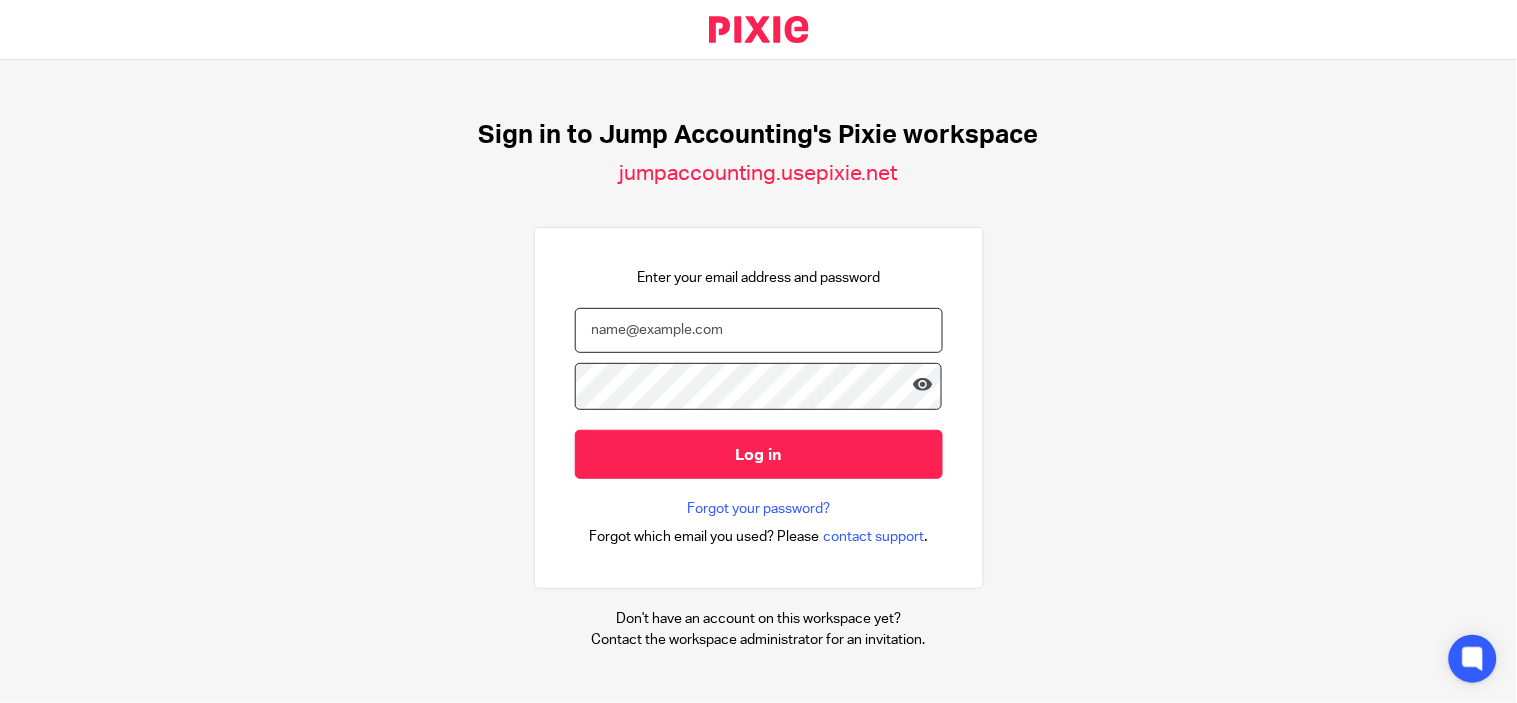 click at bounding box center [759, 330] 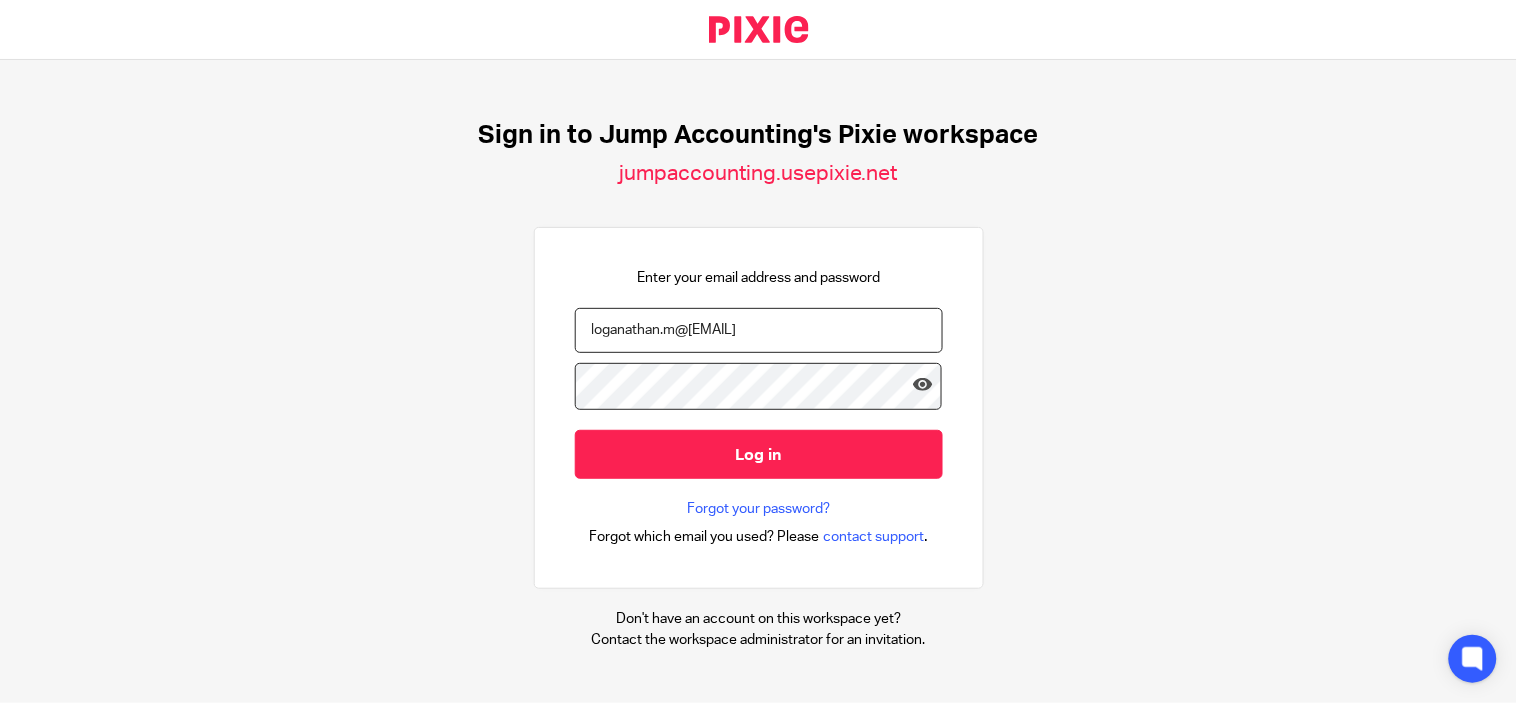 type on "[EMAIL]" 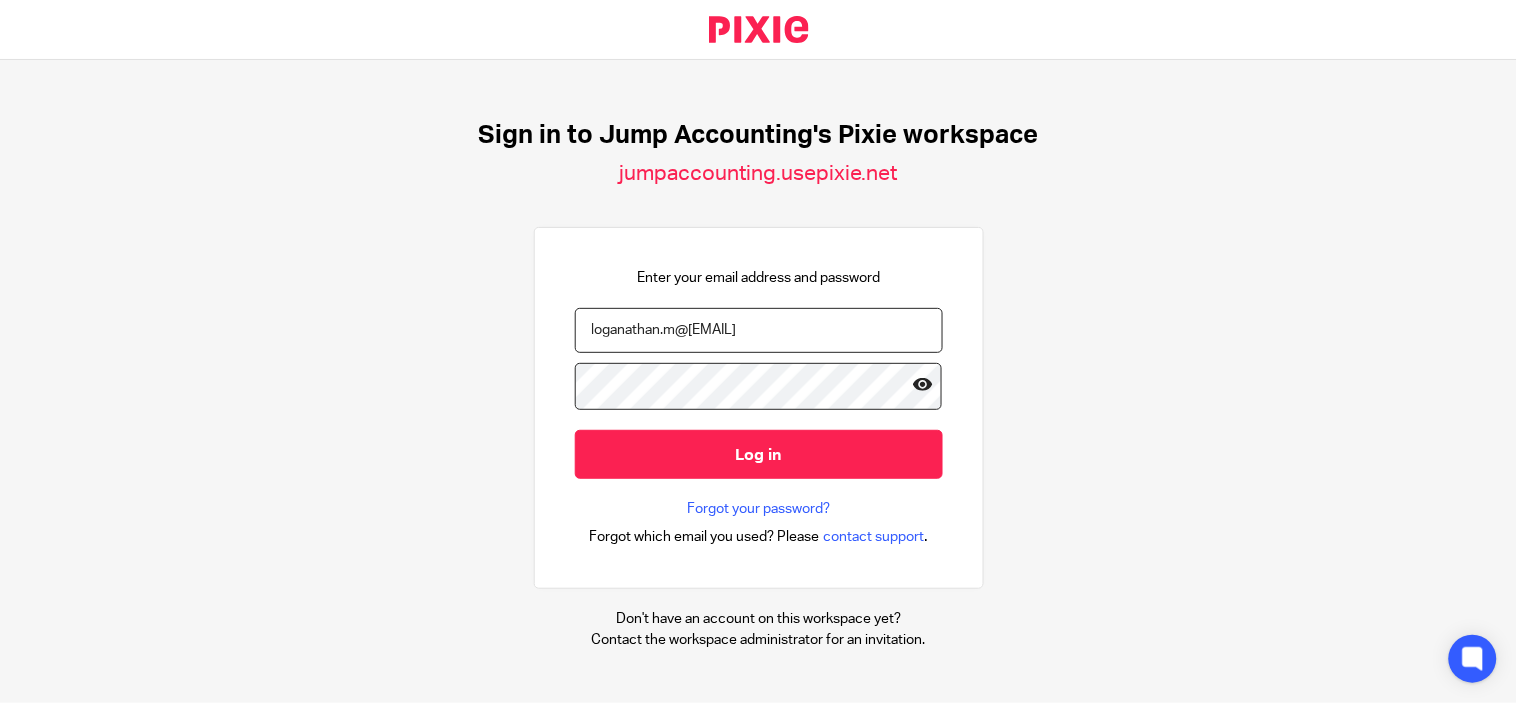 click at bounding box center [923, 385] 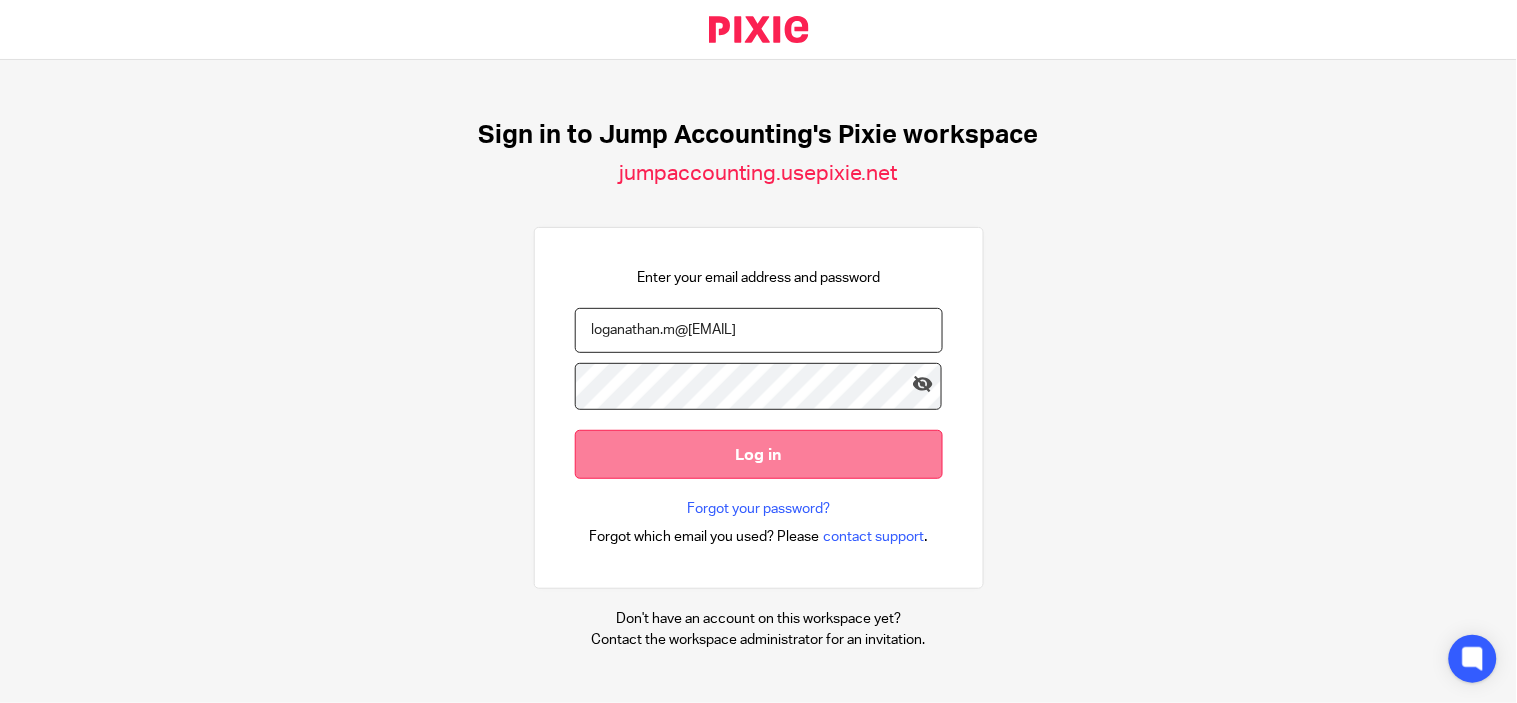 click on "Log in" at bounding box center (759, 454) 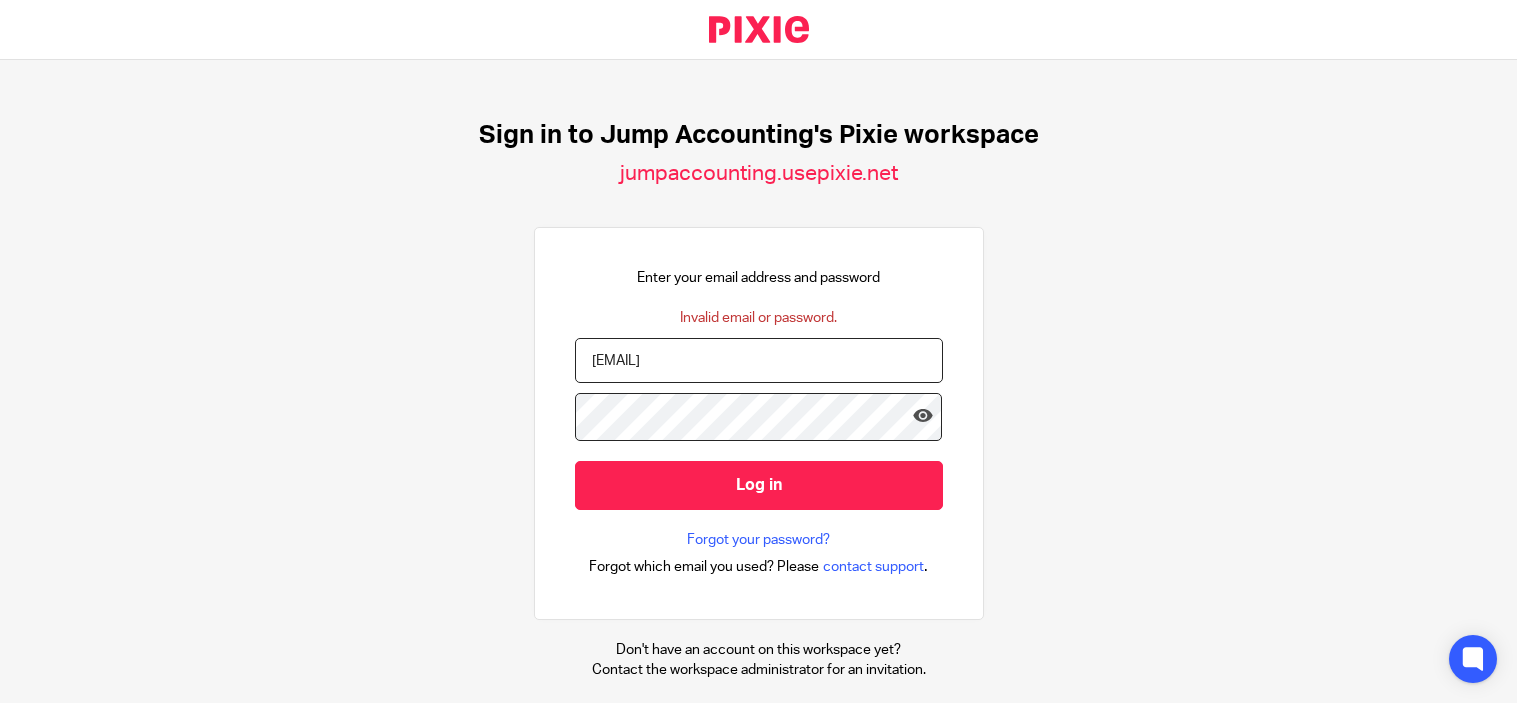 scroll, scrollTop: 0, scrollLeft: 0, axis: both 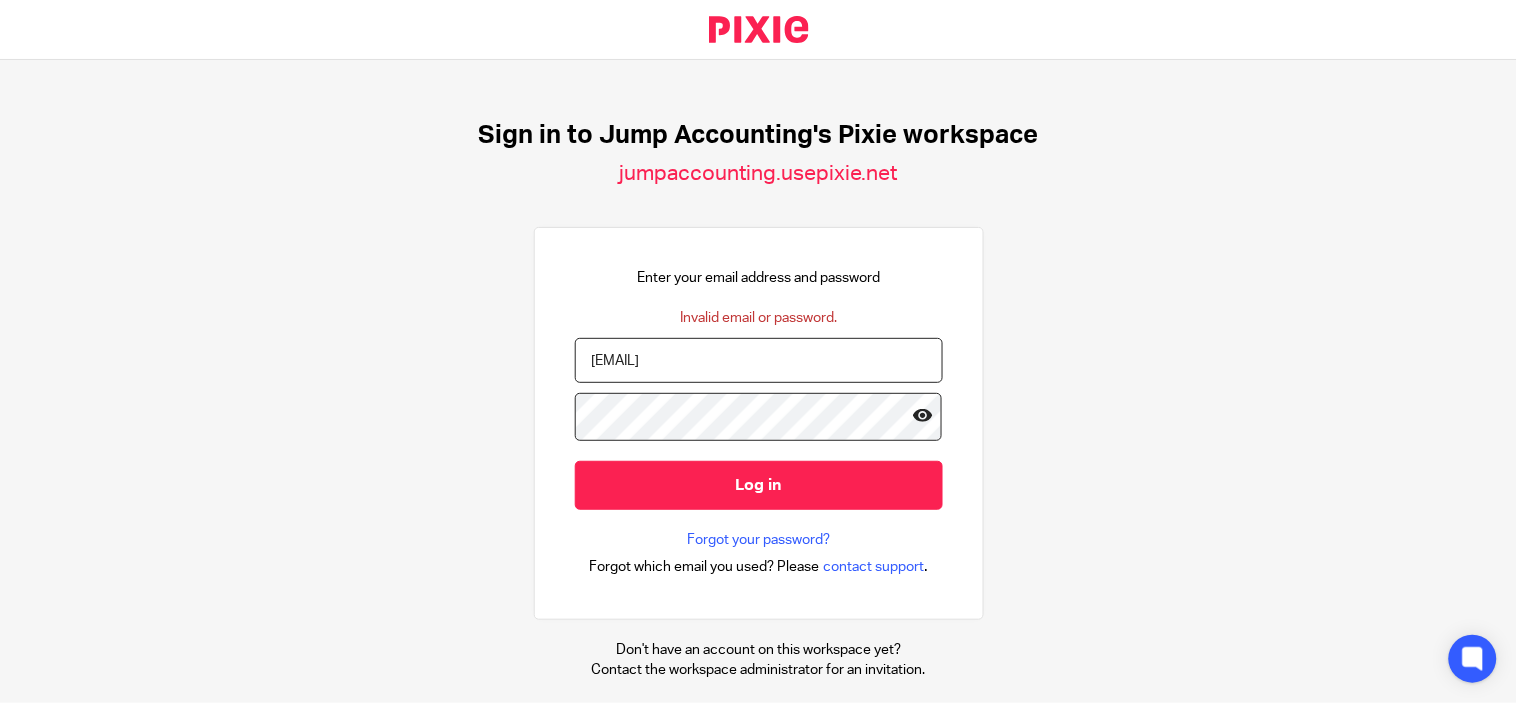 click at bounding box center [923, 415] 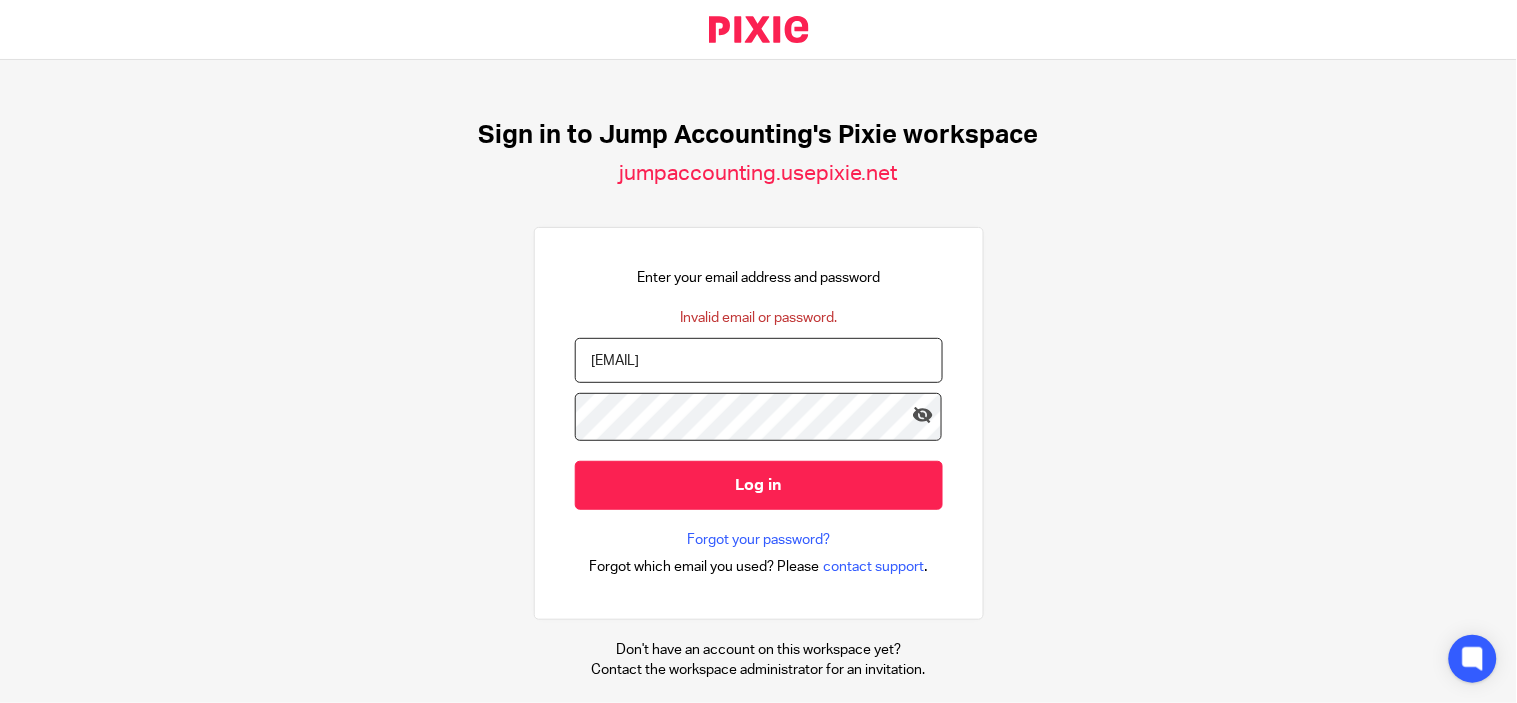 click on "loganathan.m@therisegroup.co.uk" at bounding box center (759, 360) 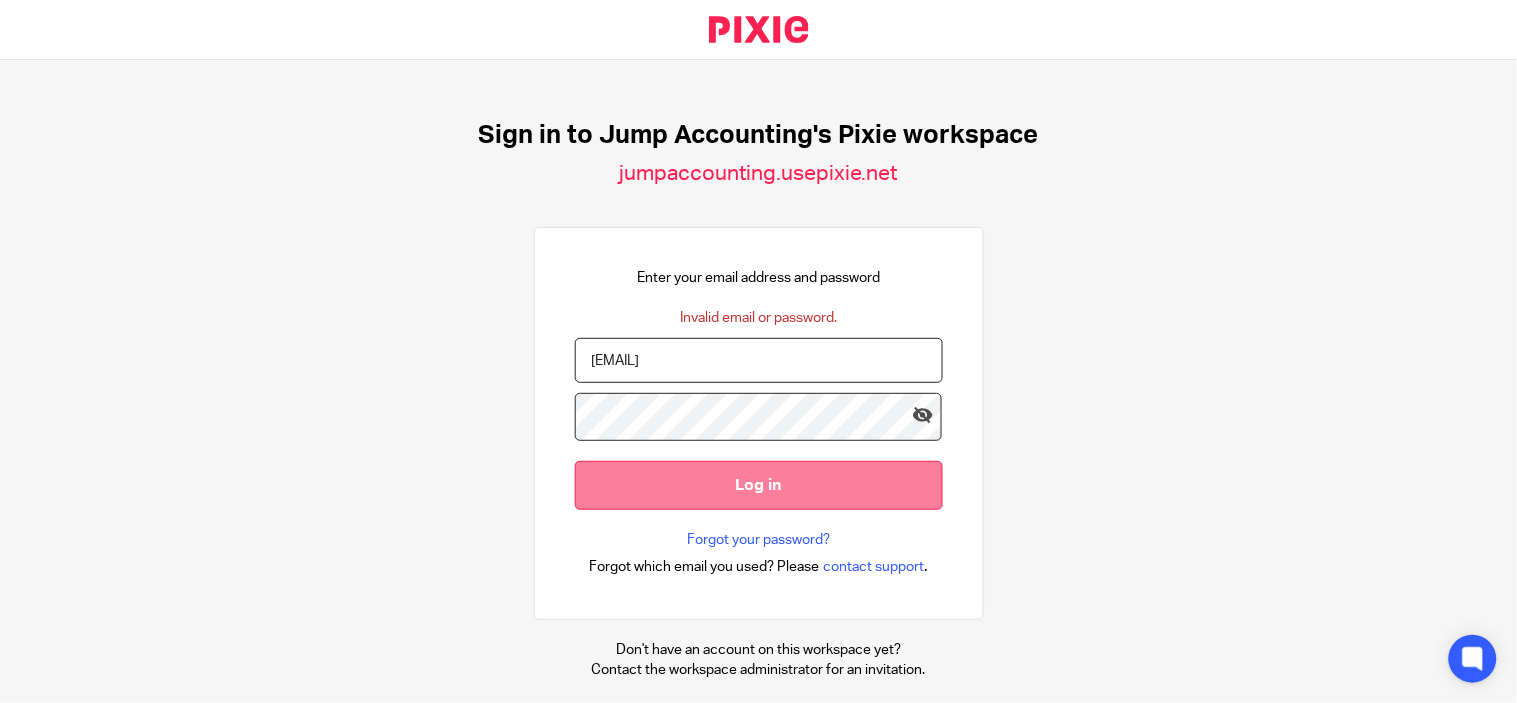 type on "loganathan.m@riseaccounting.co.uk" 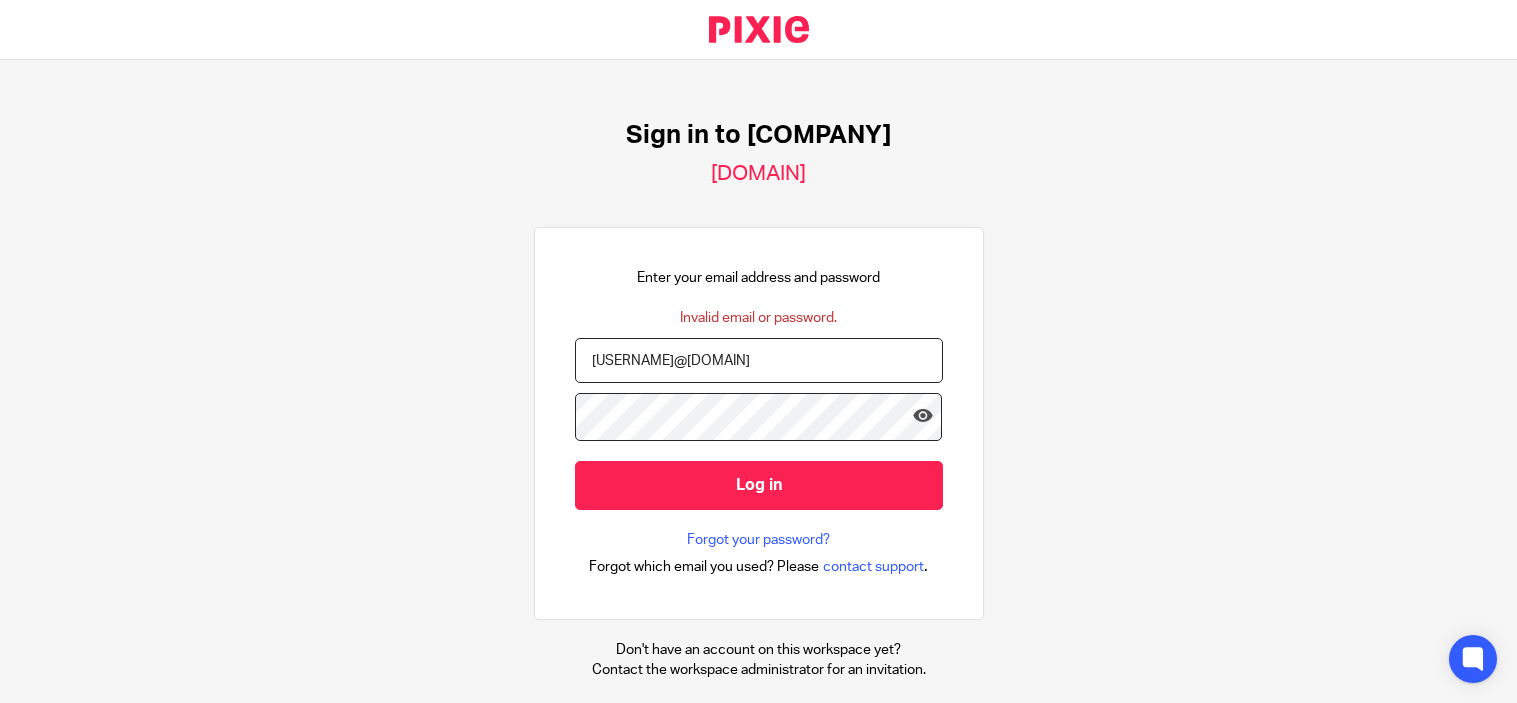 scroll, scrollTop: 0, scrollLeft: 0, axis: both 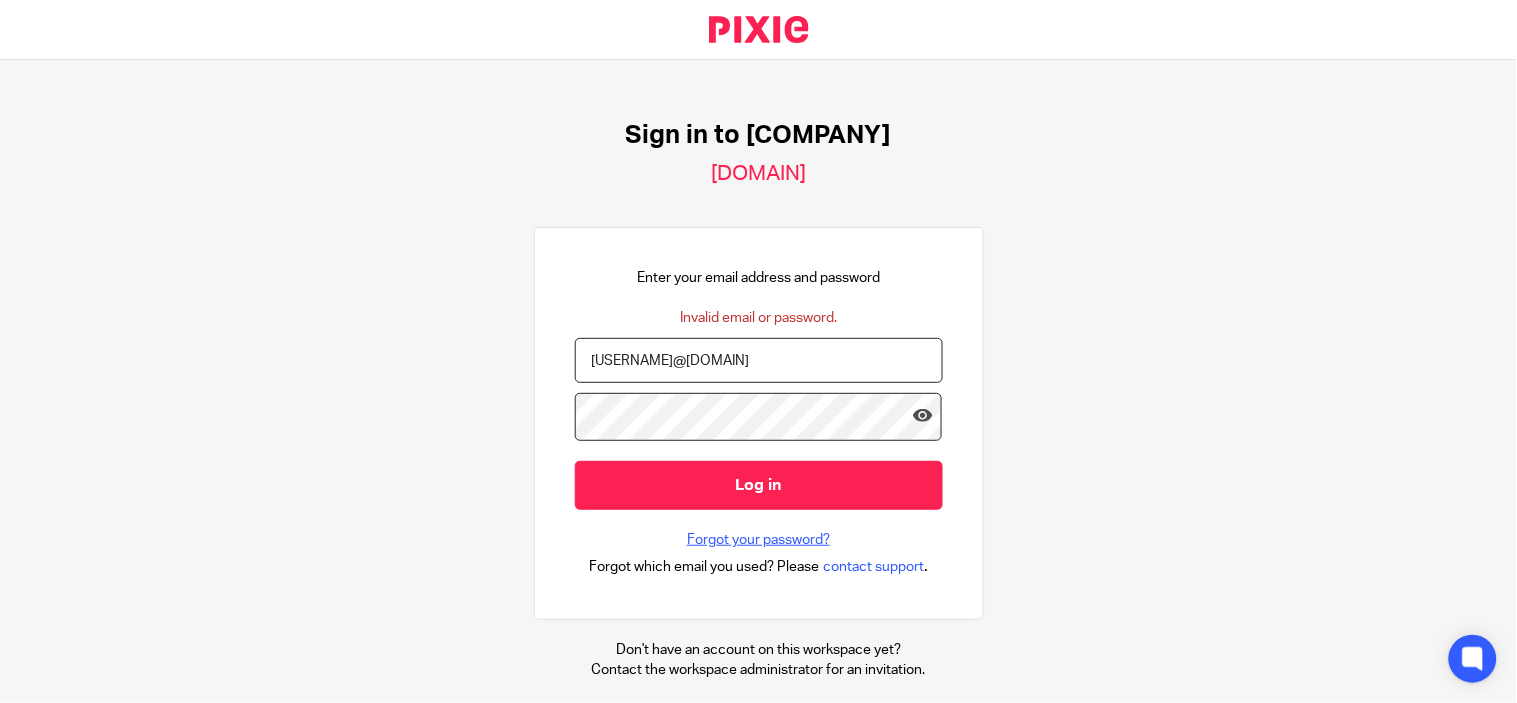 click on "Forgot your password?" at bounding box center [758, 540] 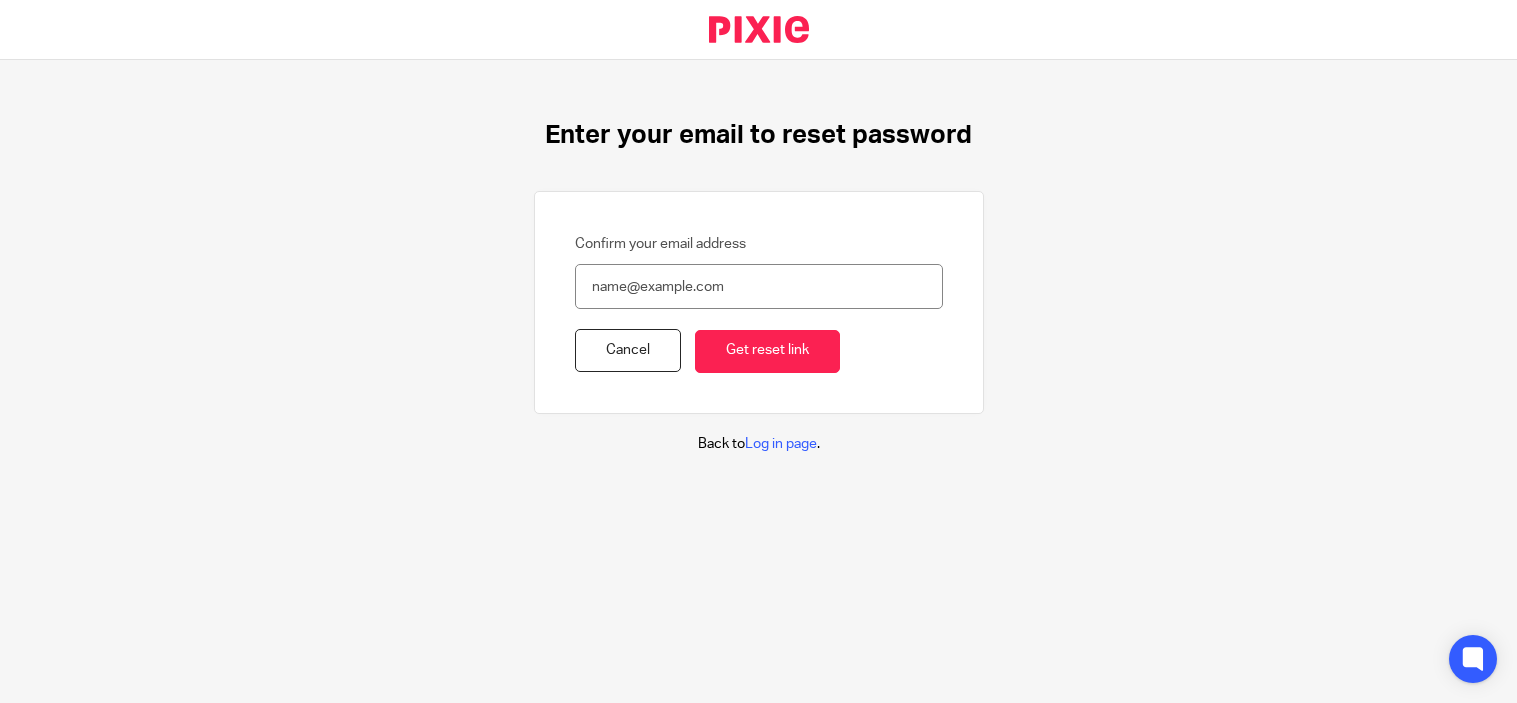 scroll, scrollTop: 0, scrollLeft: 0, axis: both 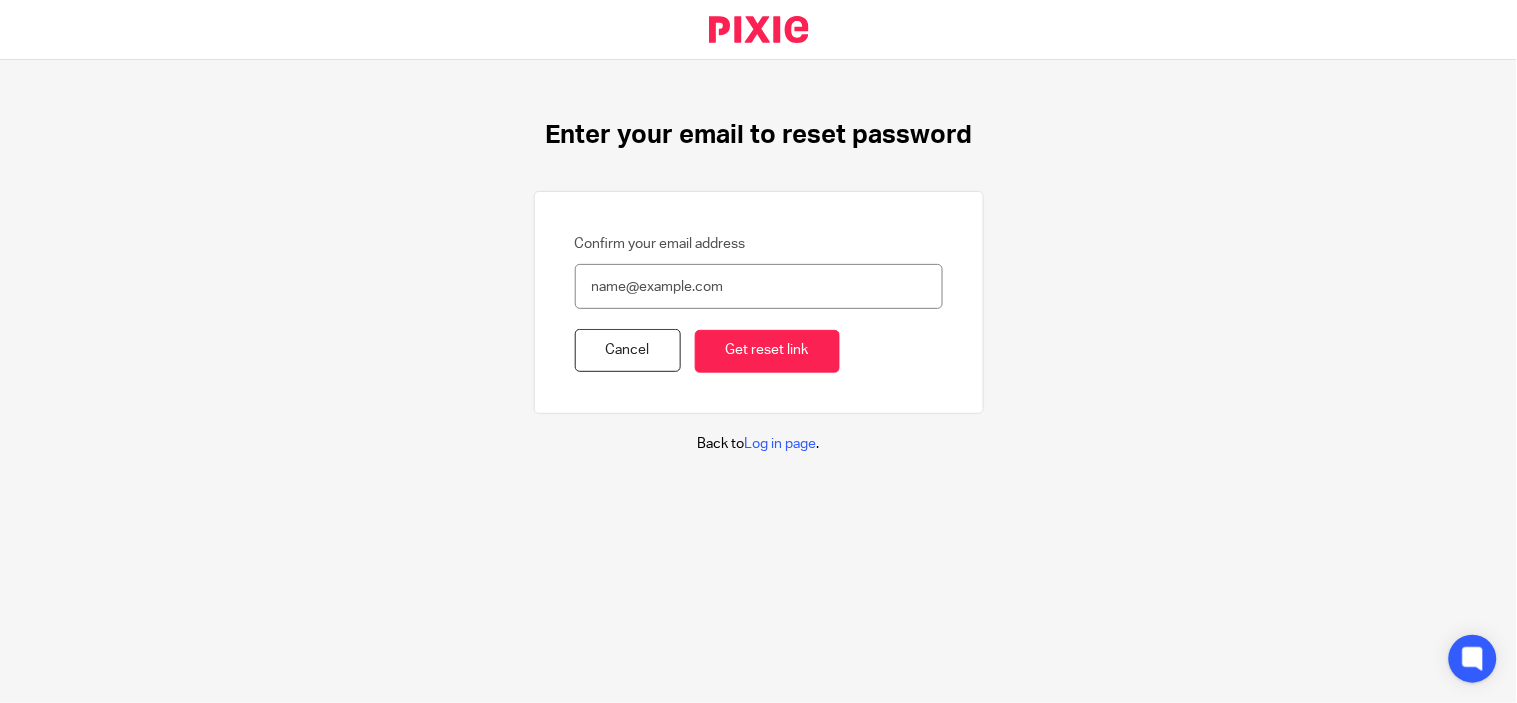 click on "Confirm your email address" at bounding box center (759, 286) 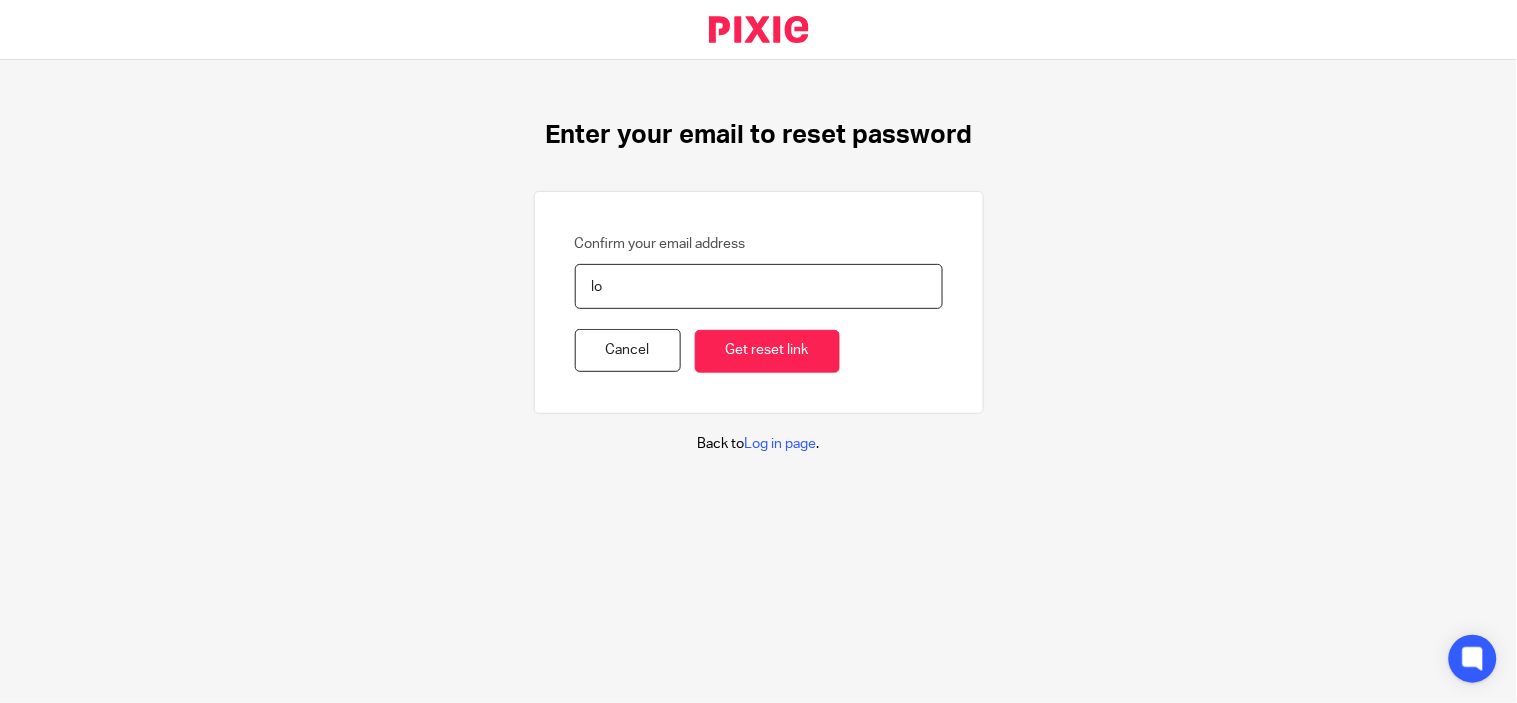 type on "l" 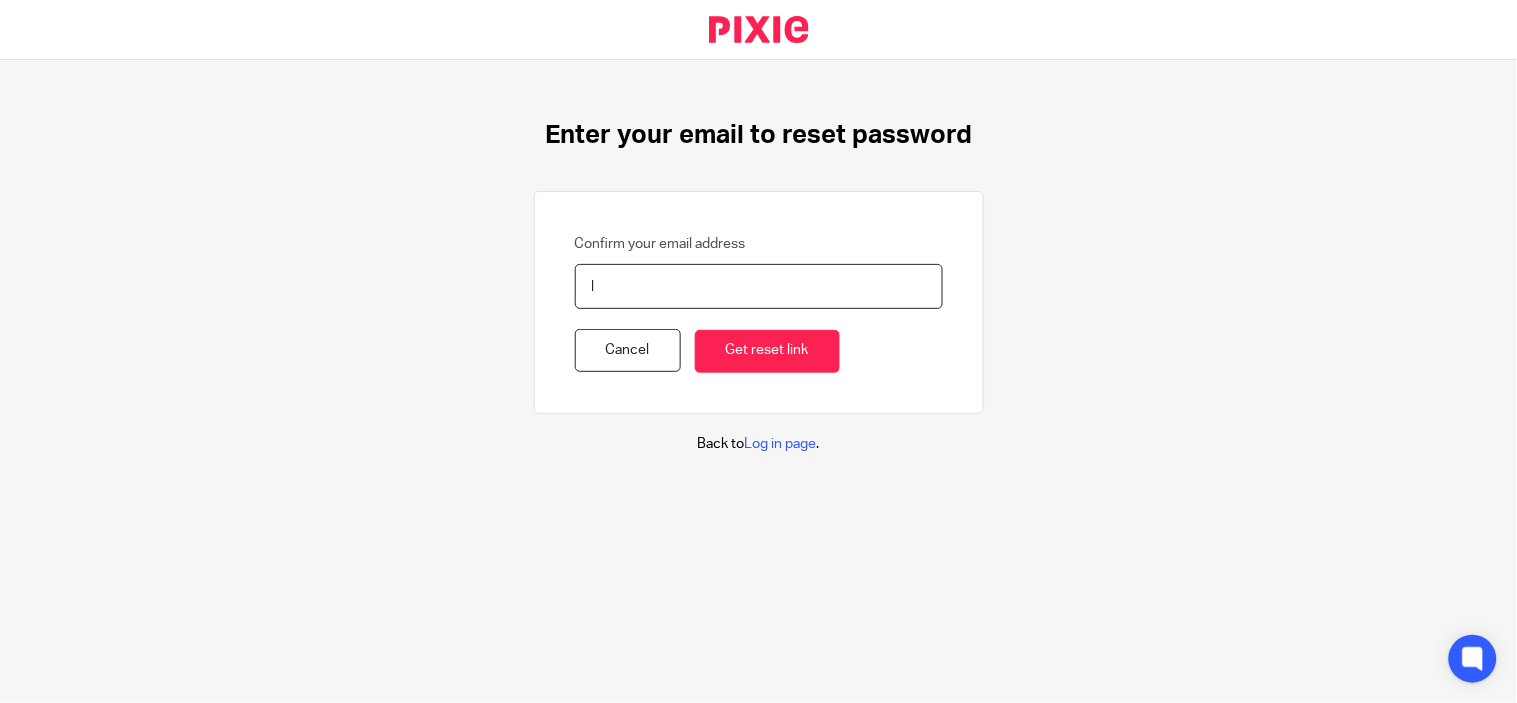 type 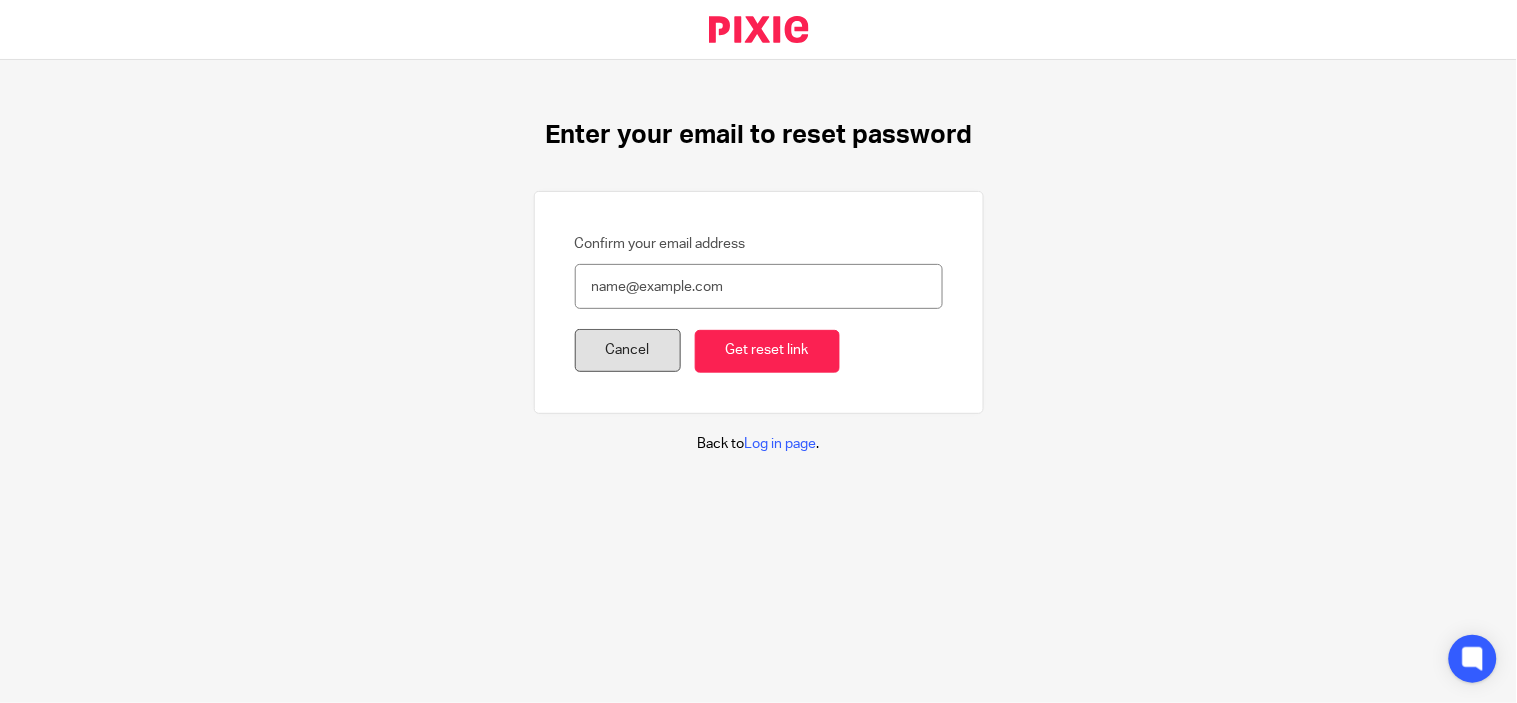 click on "Cancel" at bounding box center [628, 350] 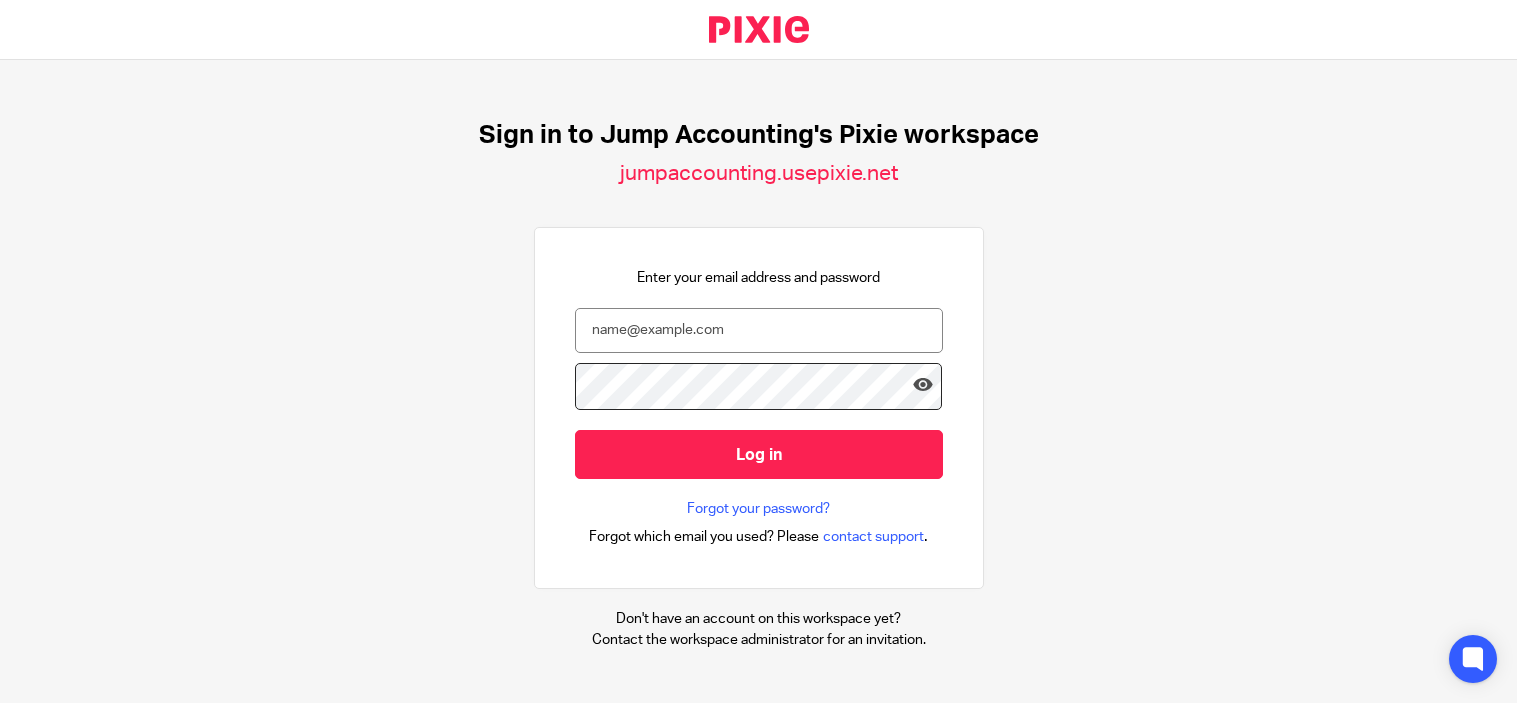 scroll, scrollTop: 0, scrollLeft: 0, axis: both 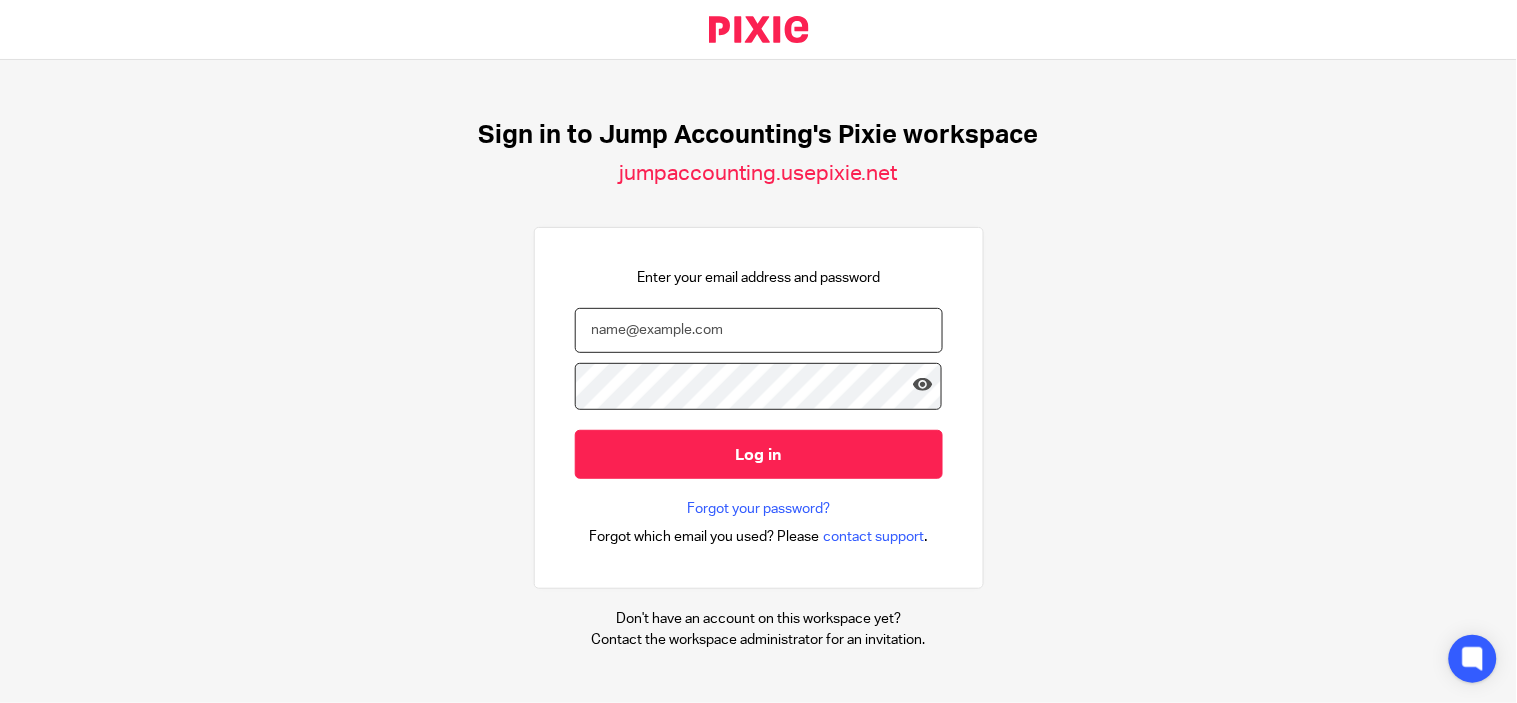 click at bounding box center (759, 330) 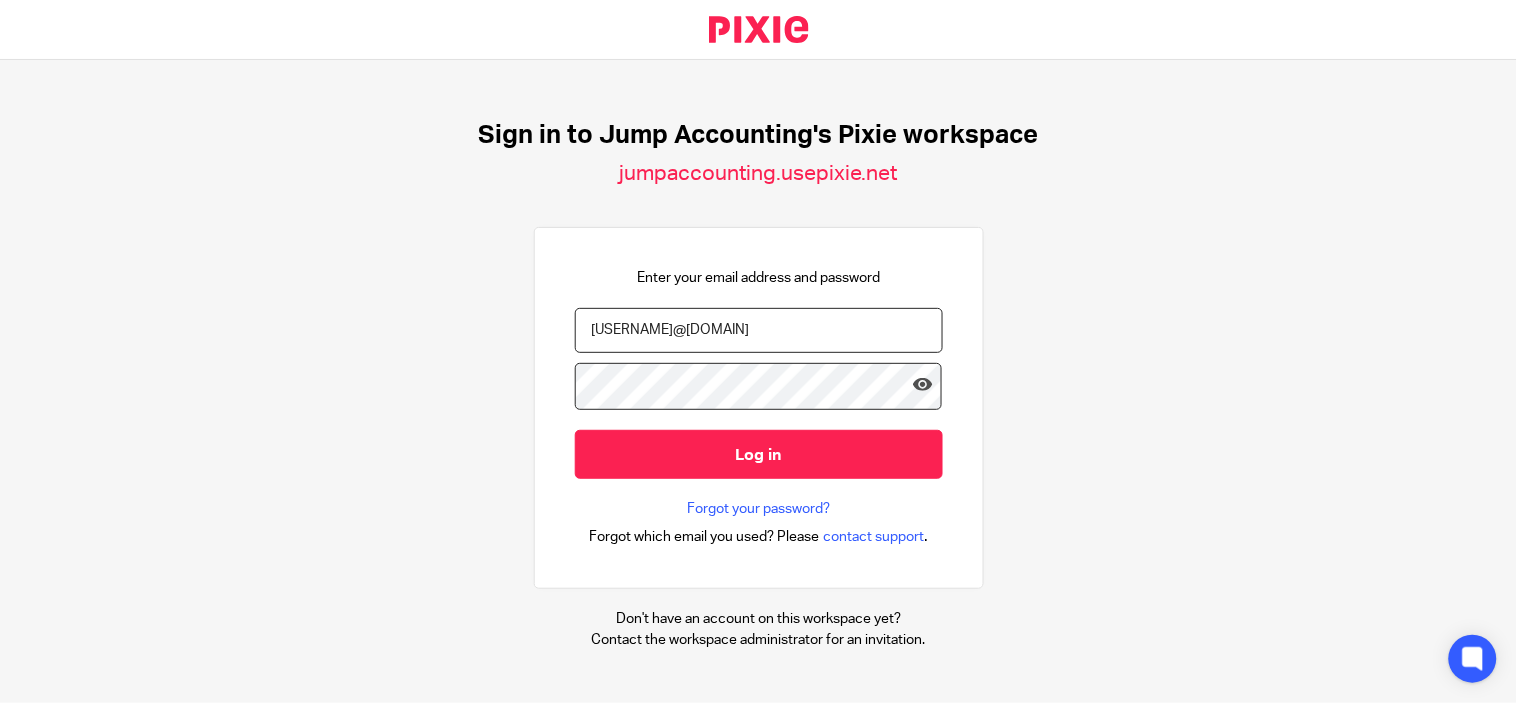 type on "[USERNAME]@[DOMAIN]" 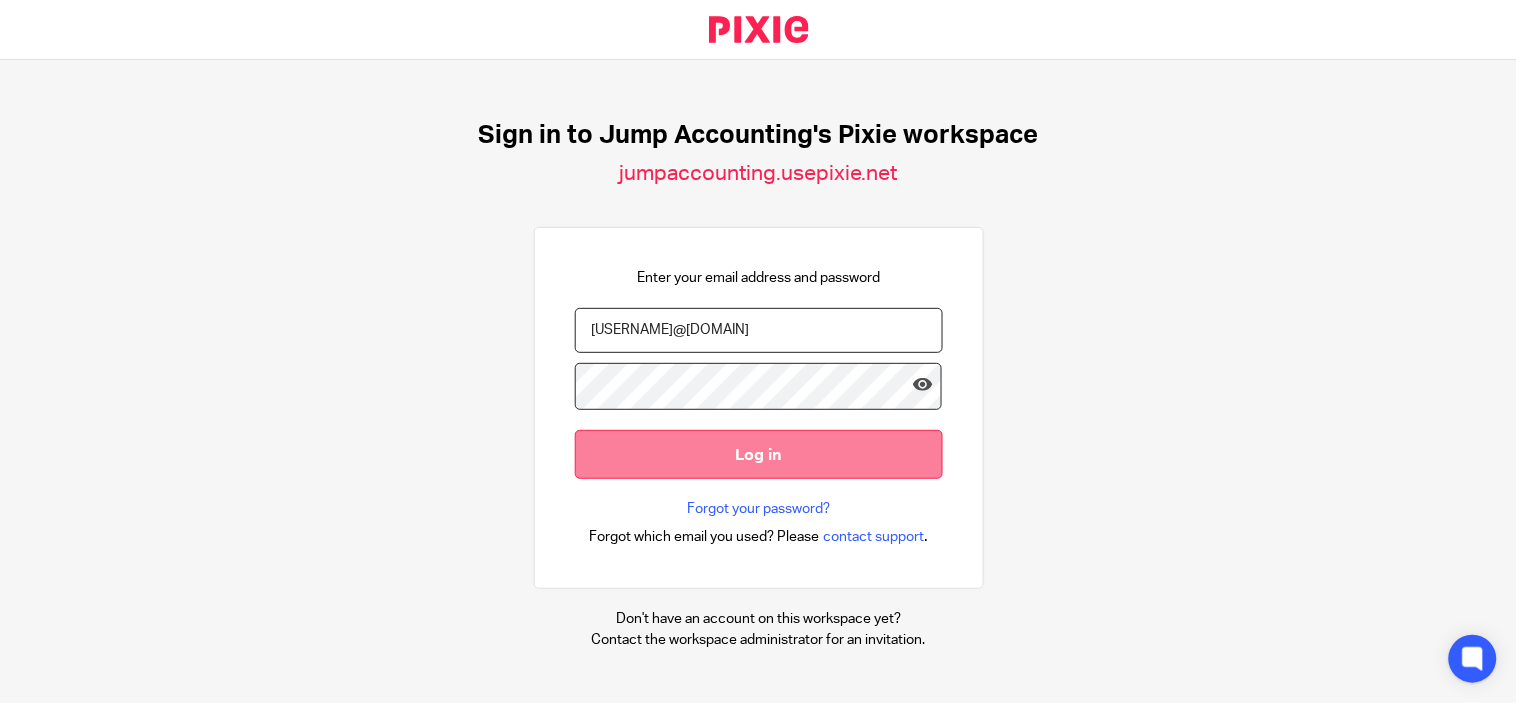 click on "Log in" at bounding box center [759, 454] 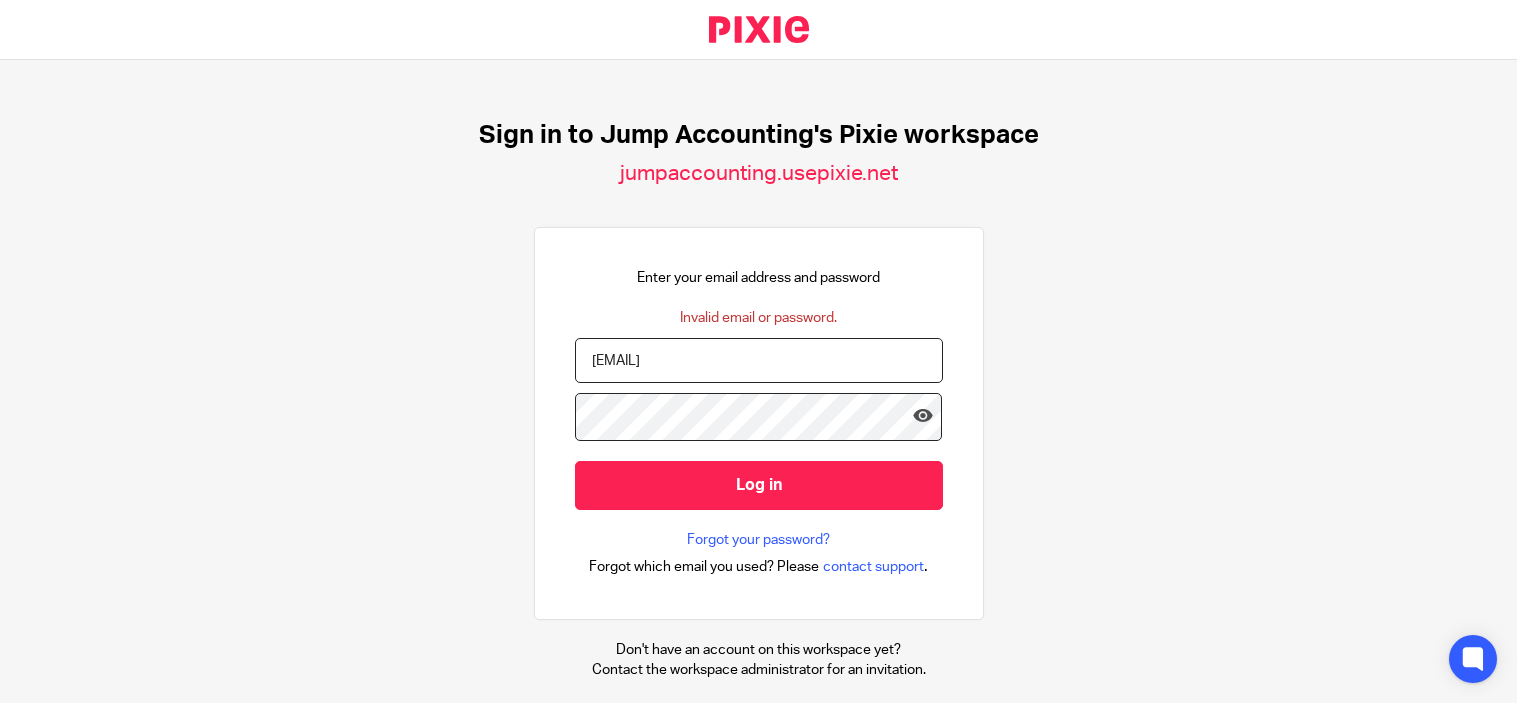 scroll, scrollTop: 0, scrollLeft: 0, axis: both 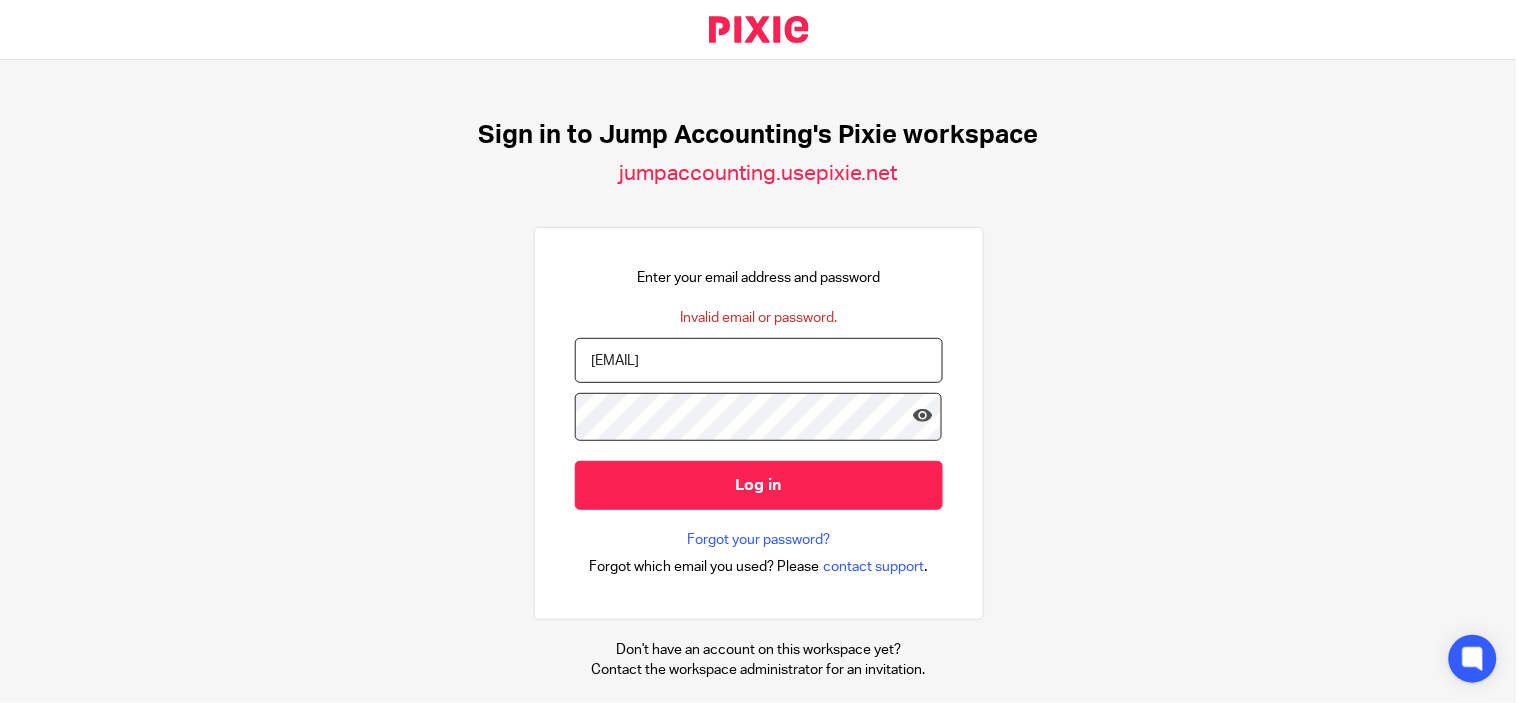 click on "[EMAIL]
Log in" at bounding box center (759, 433) 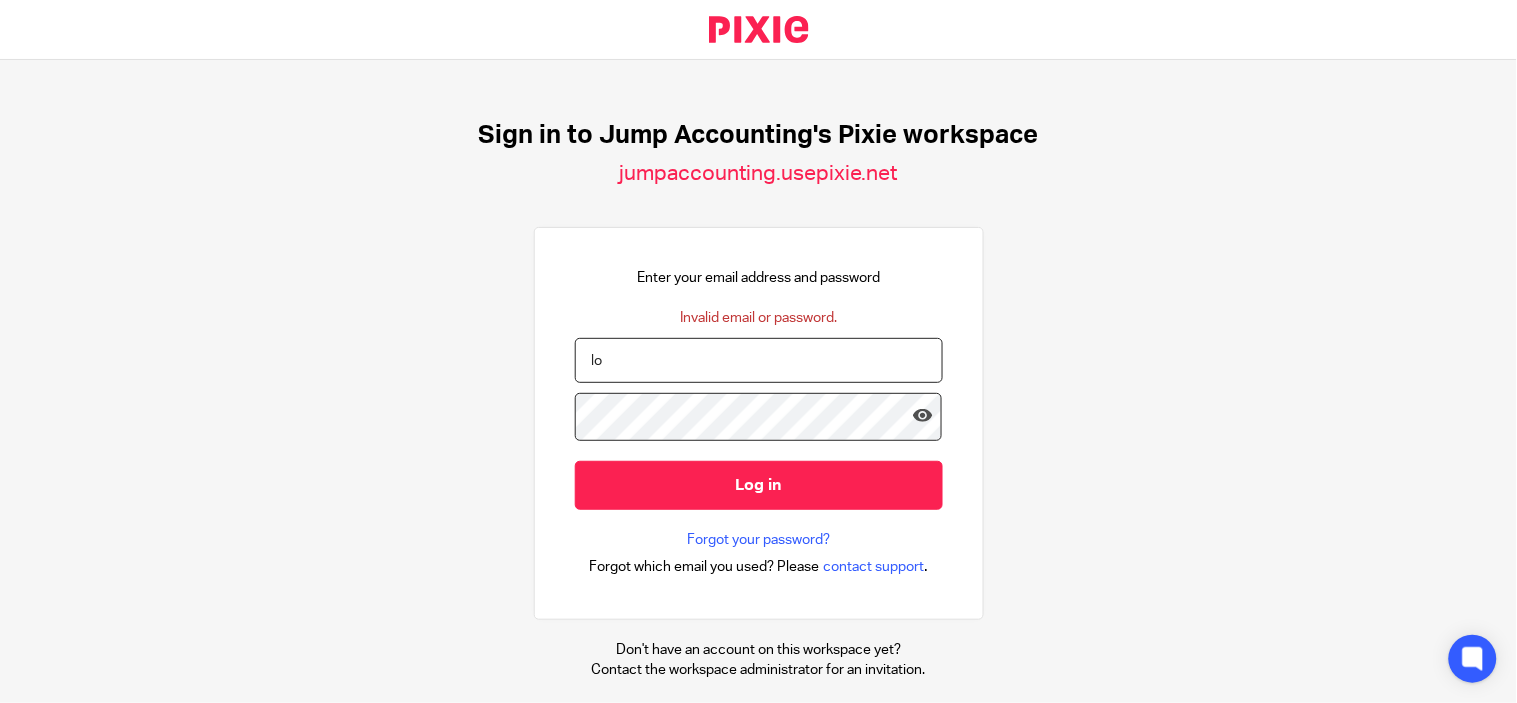 type on "l" 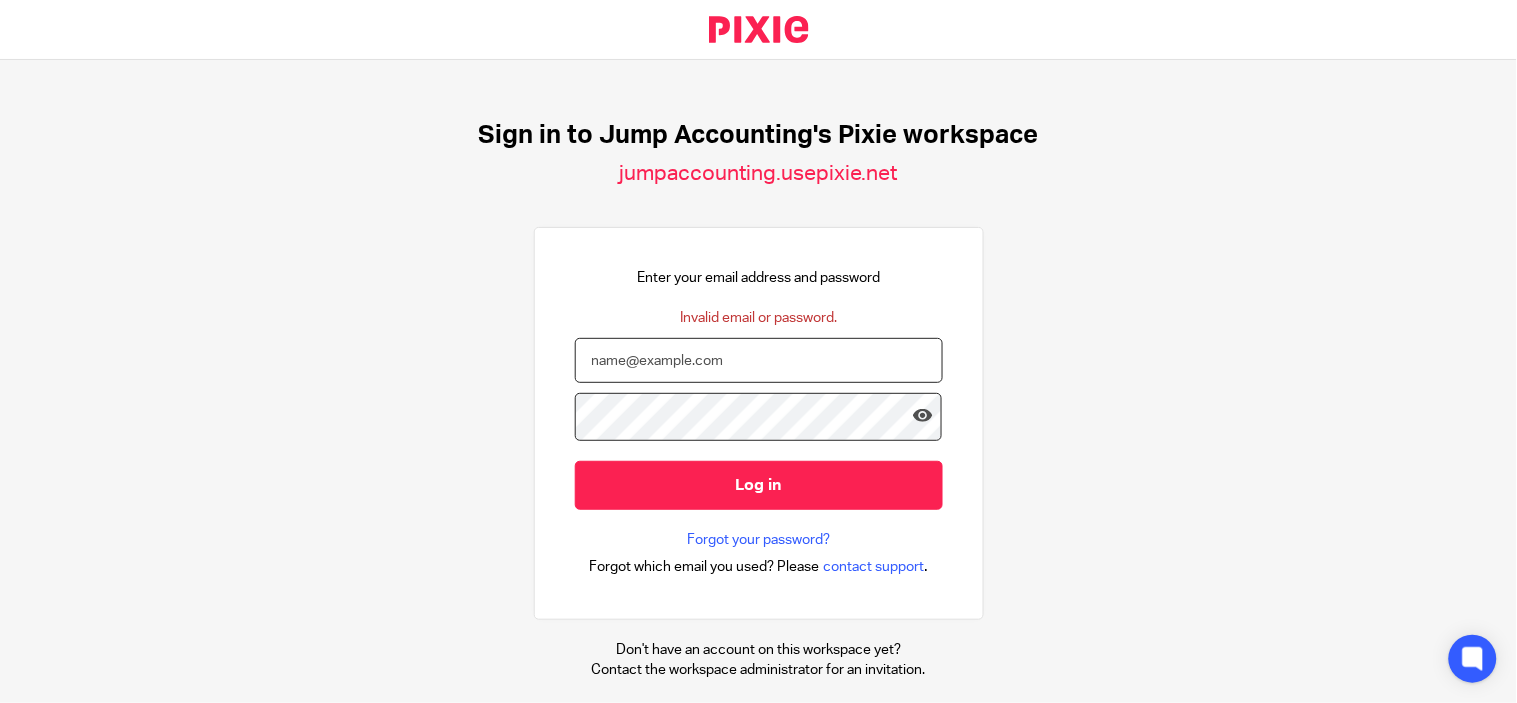 click at bounding box center (759, 360) 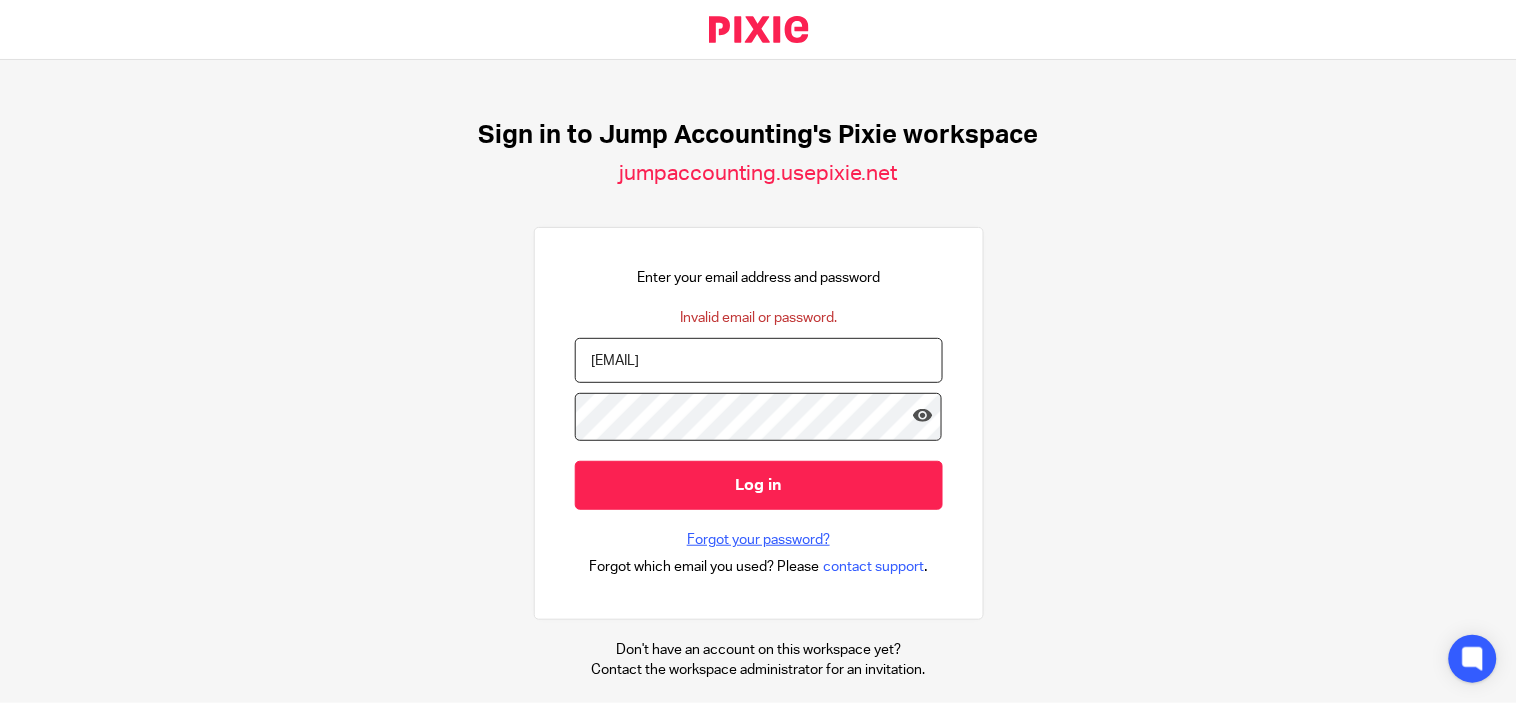 type on "[USERNAME]@[DOMAIN]" 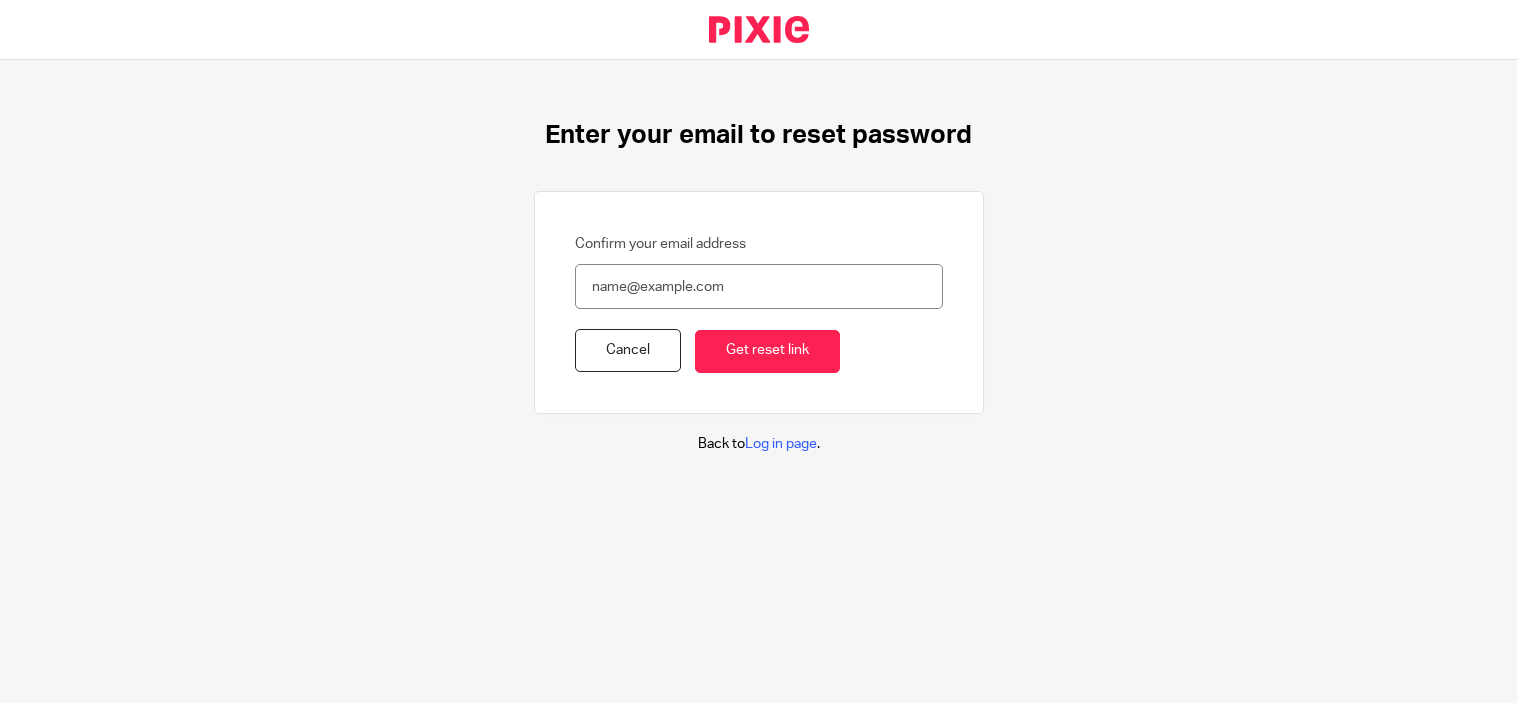 scroll, scrollTop: 0, scrollLeft: 0, axis: both 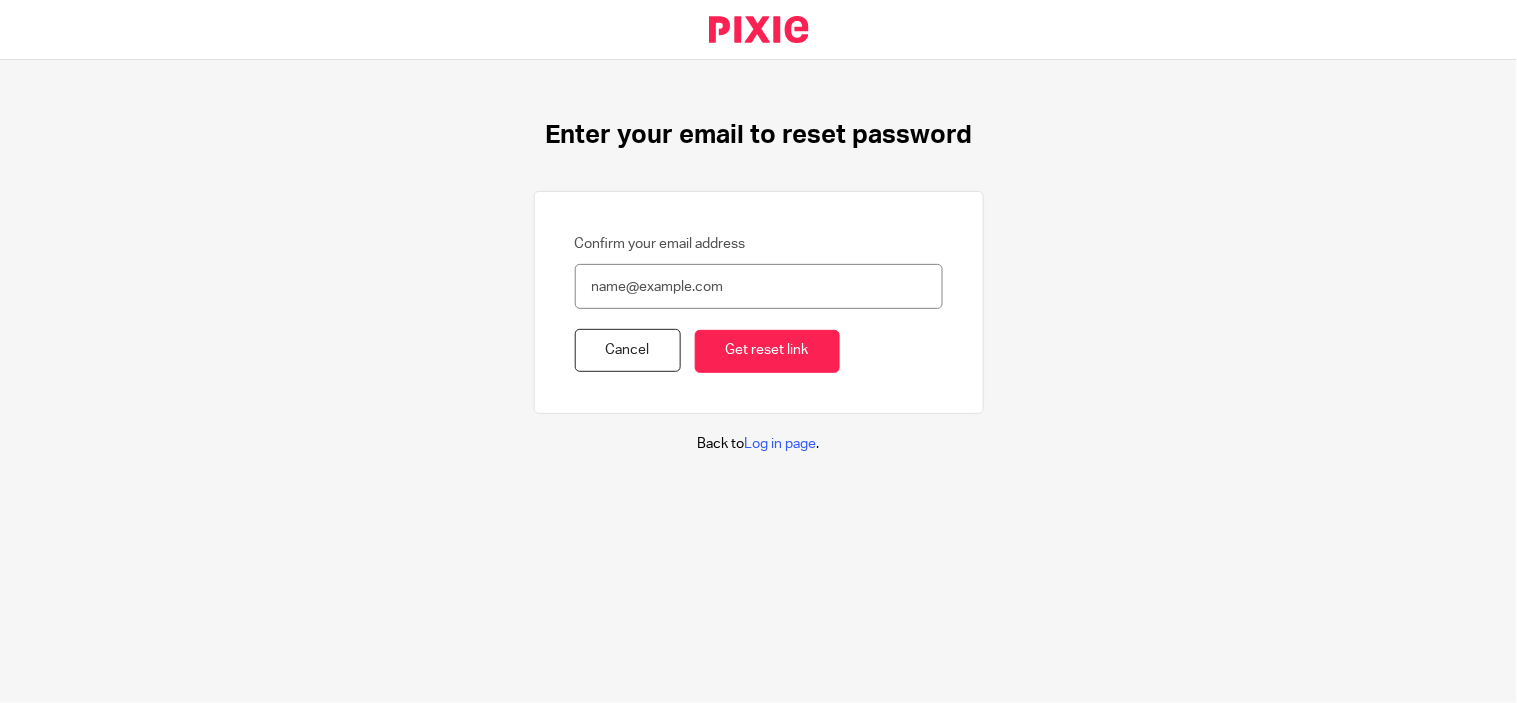 click on "Confirm your email address" at bounding box center [759, 286] 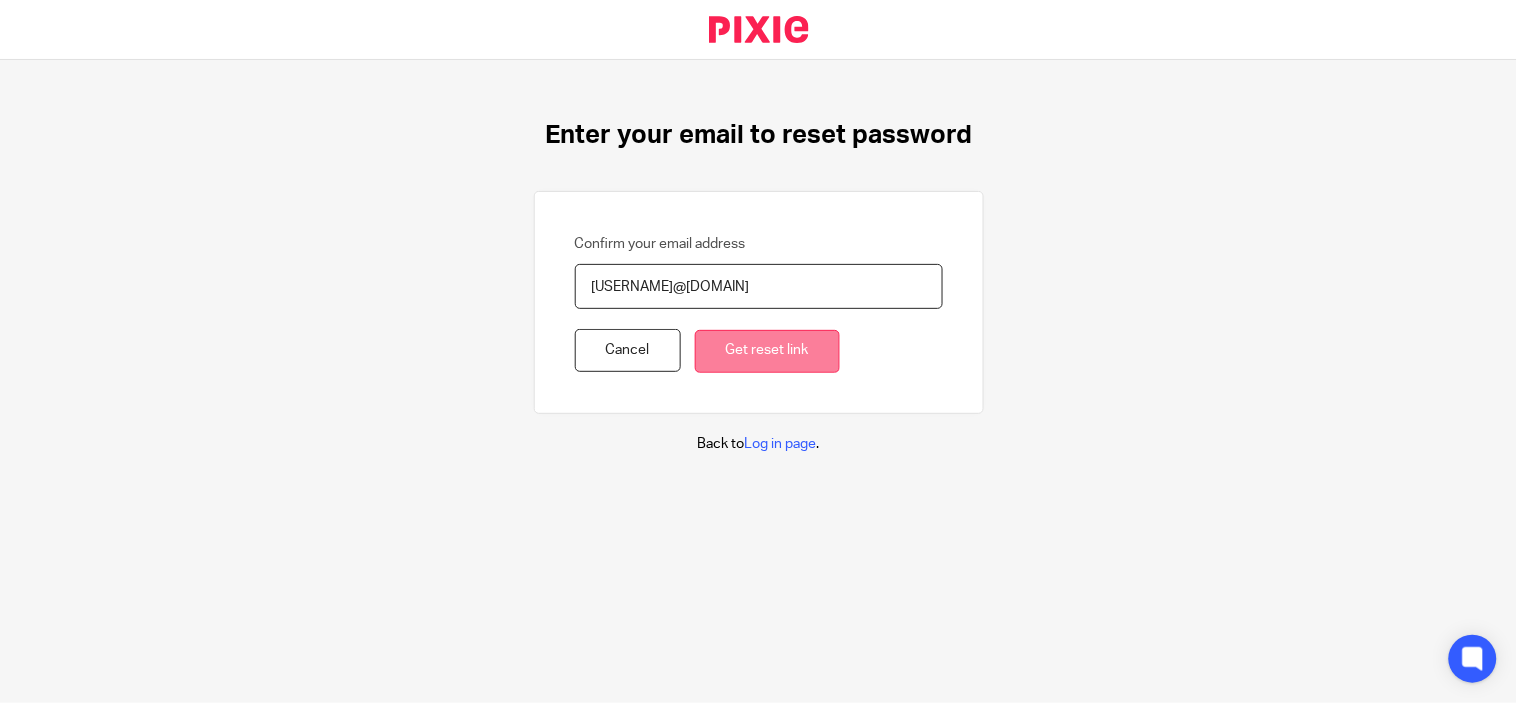 type on "[USERNAME]@[DOMAIN]" 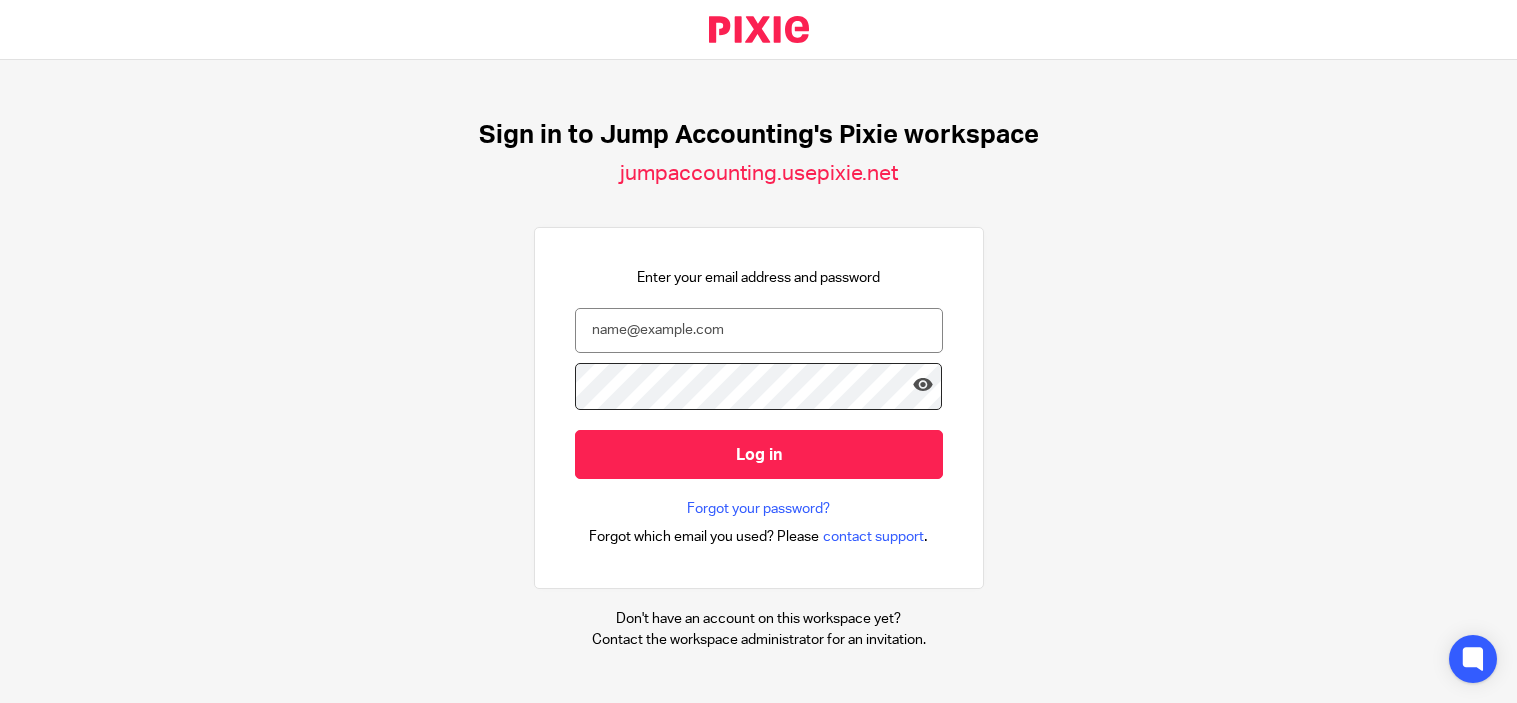 scroll, scrollTop: 0, scrollLeft: 0, axis: both 